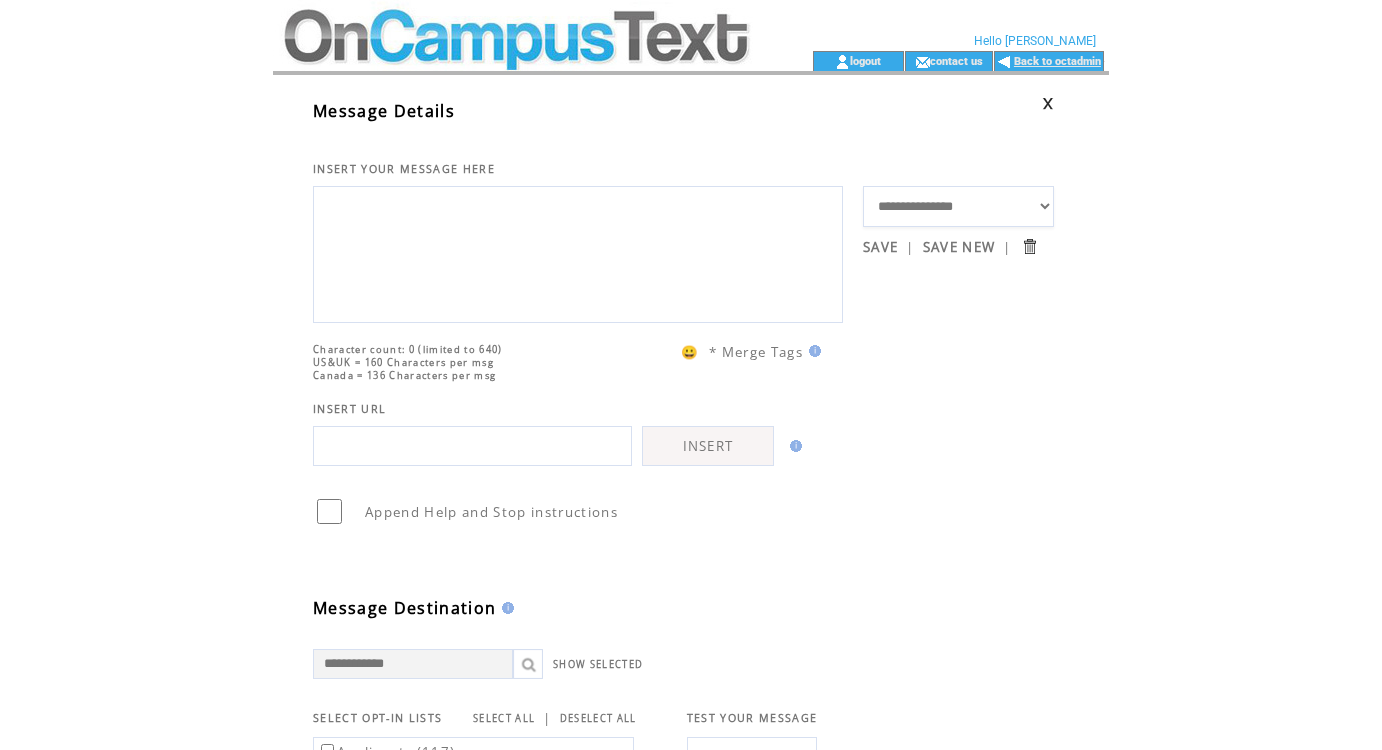 scroll, scrollTop: 0, scrollLeft: 0, axis: both 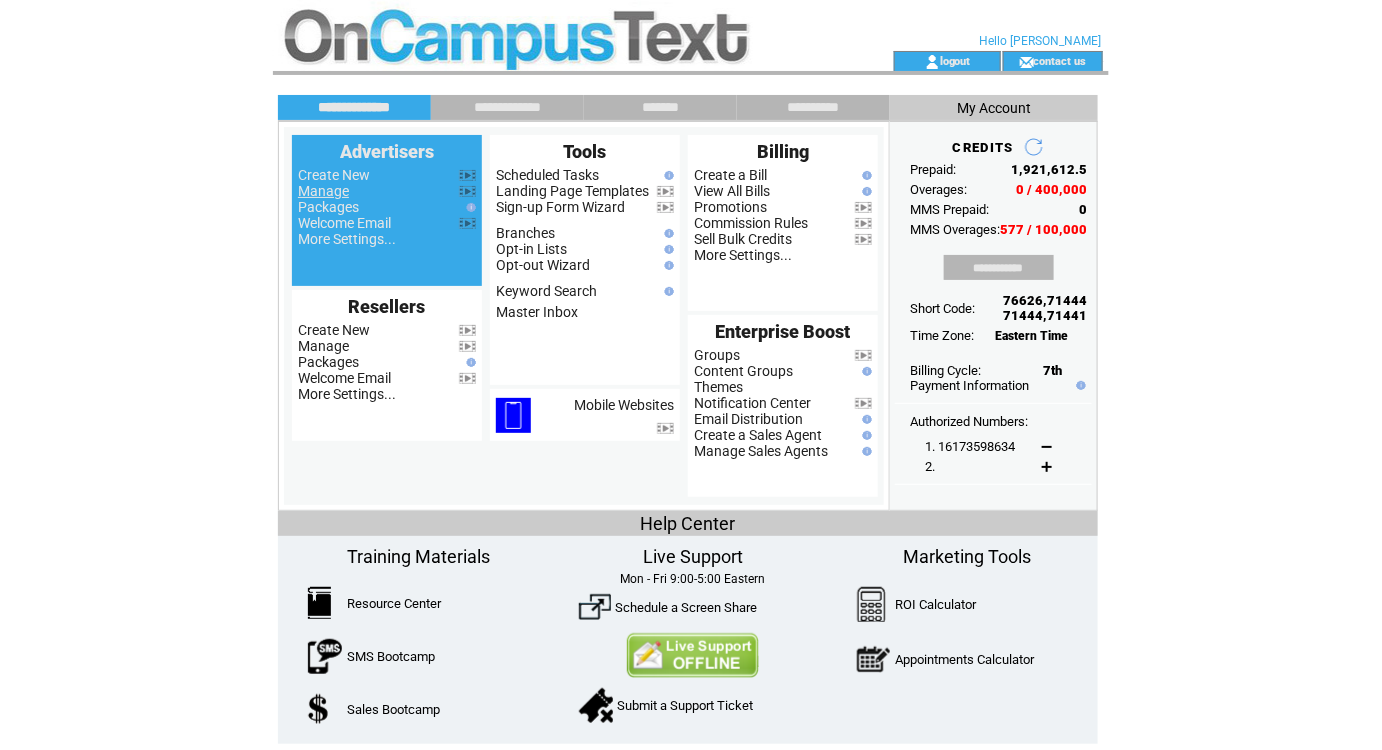 click on "Manage" at bounding box center (323, 191) 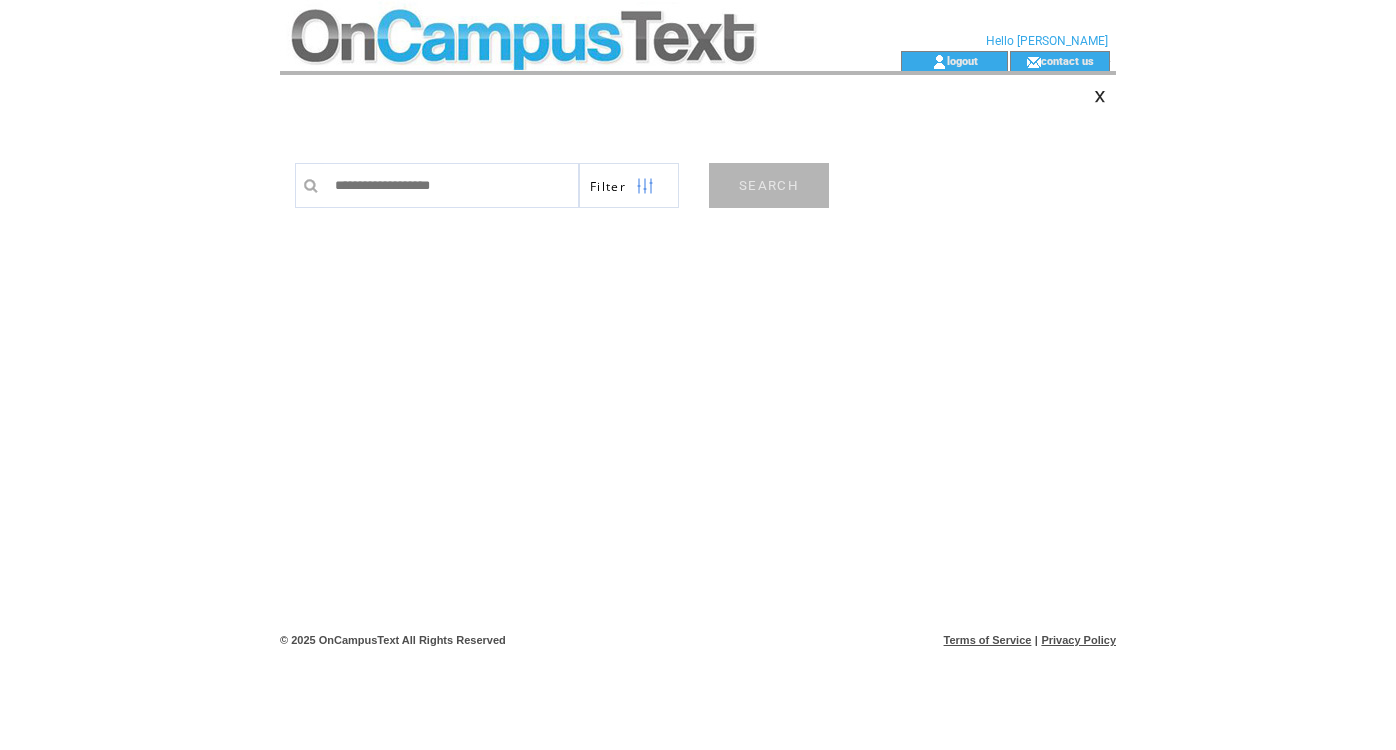 scroll, scrollTop: 0, scrollLeft: 0, axis: both 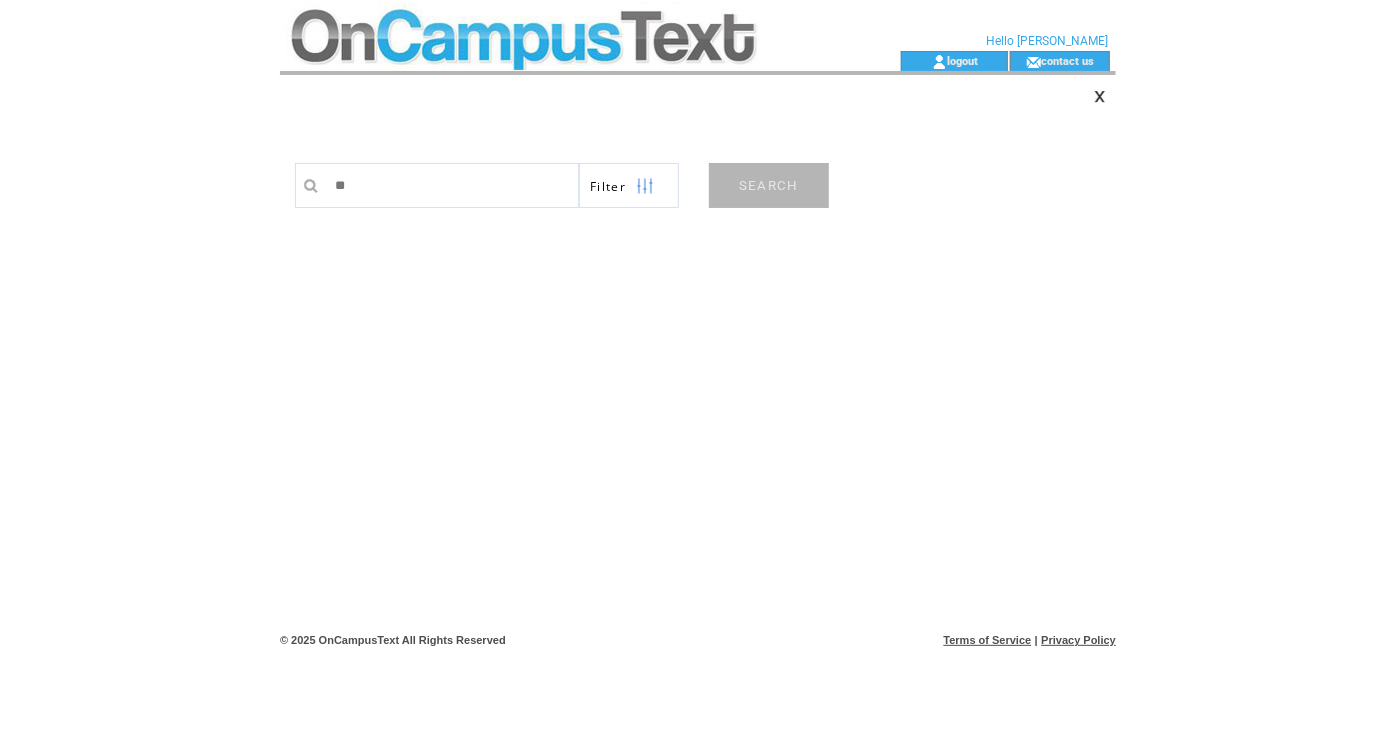 type on "***" 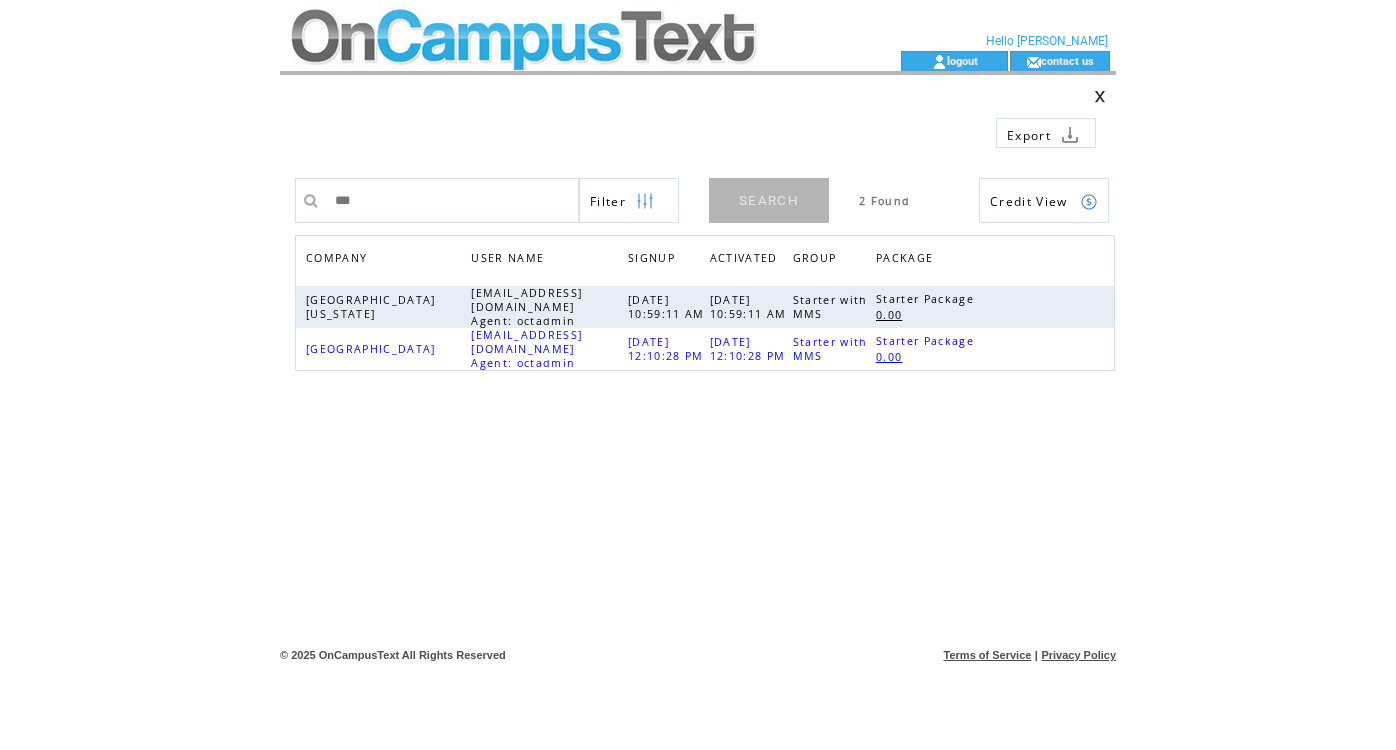 scroll, scrollTop: 0, scrollLeft: 0, axis: both 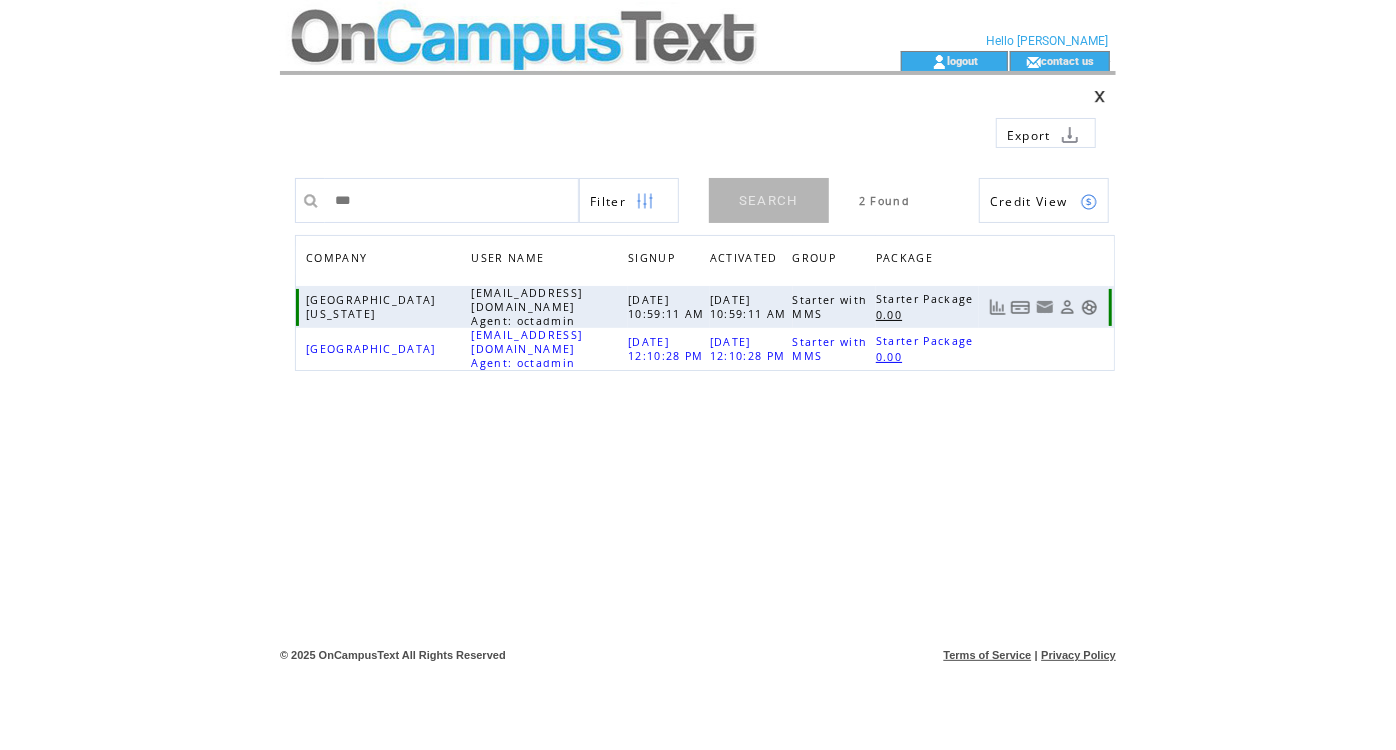 click at bounding box center (1089, 307) 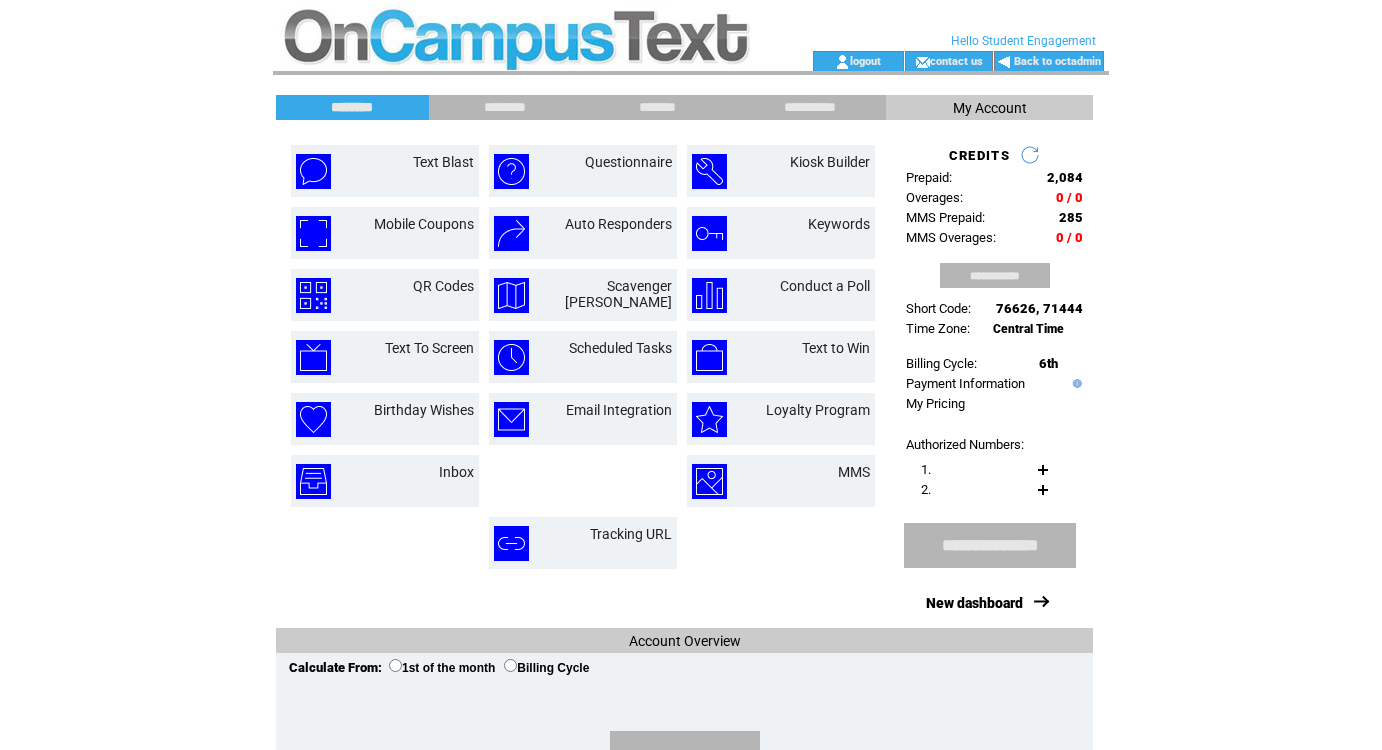 scroll, scrollTop: 0, scrollLeft: 0, axis: both 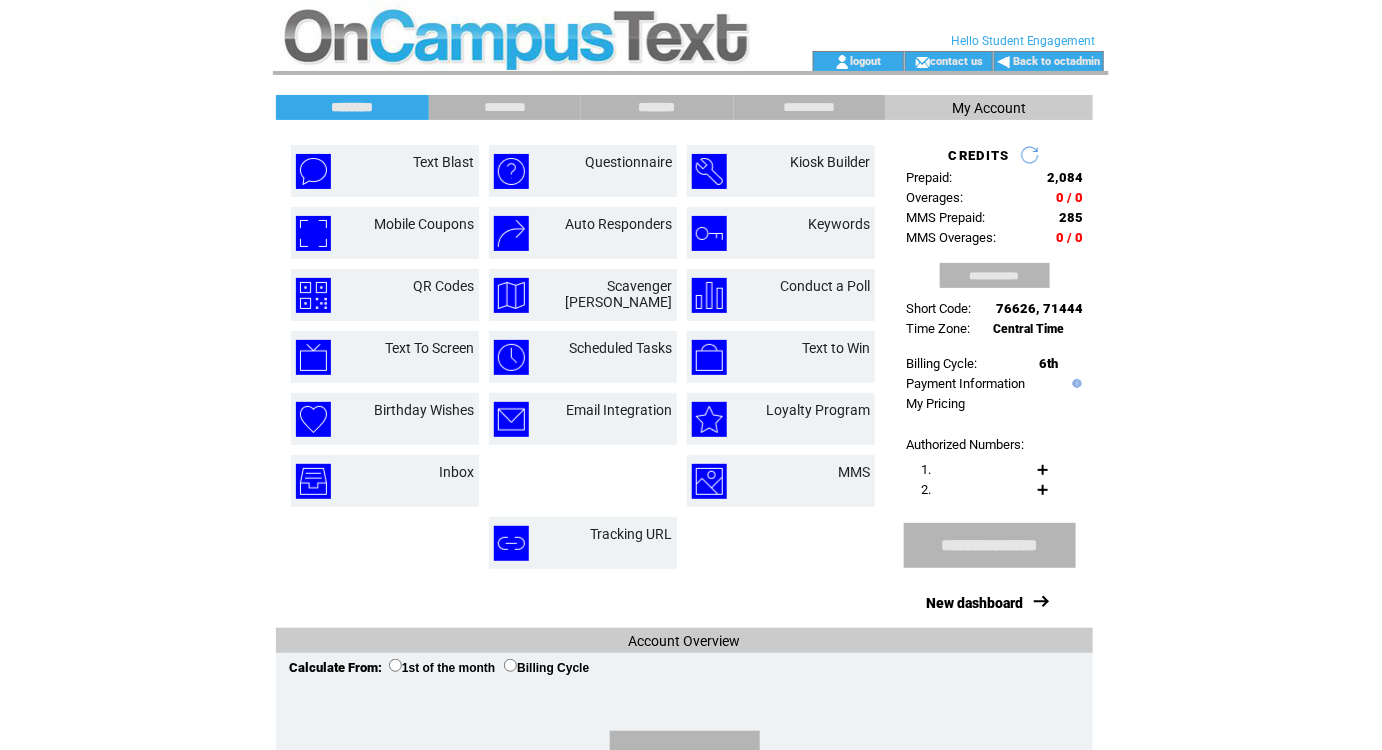 click on "*******" at bounding box center [657, 107] 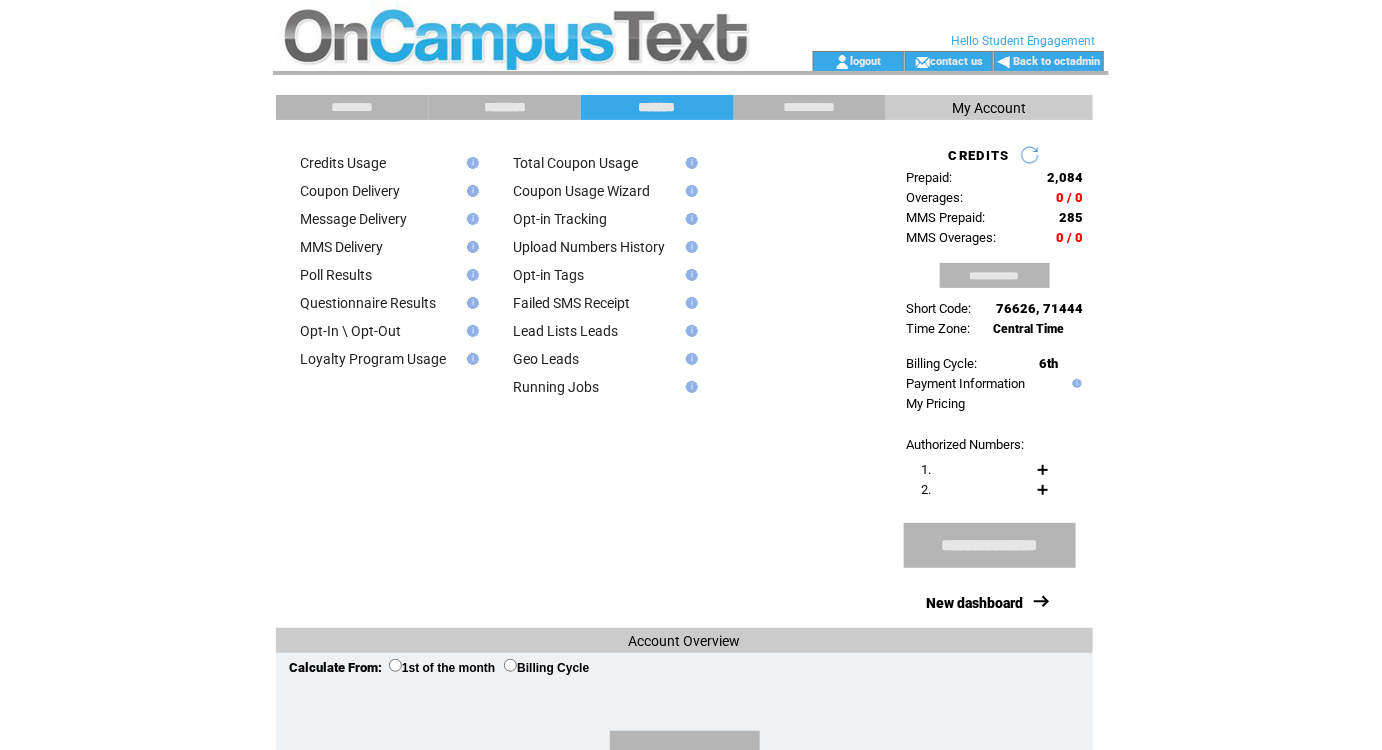 click on "********" at bounding box center [505, 107] 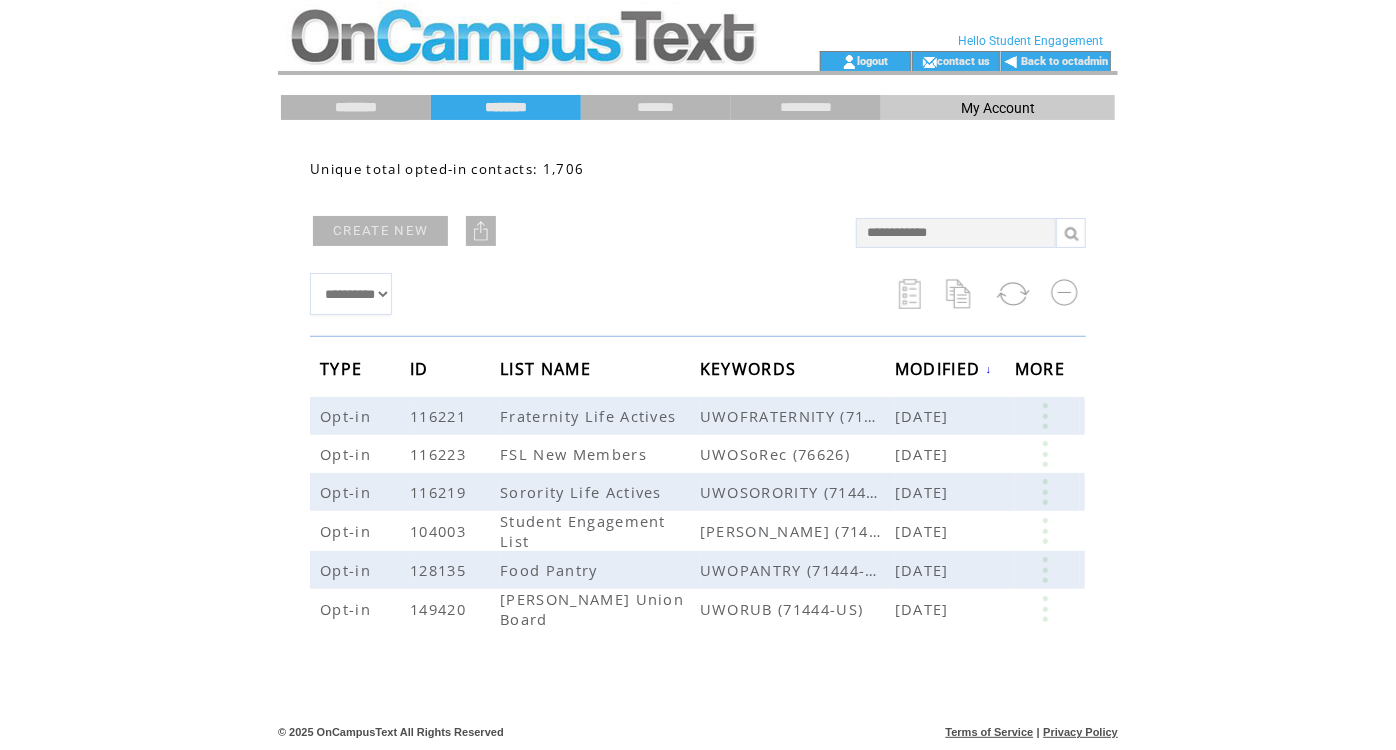 click on "********" at bounding box center (356, 107) 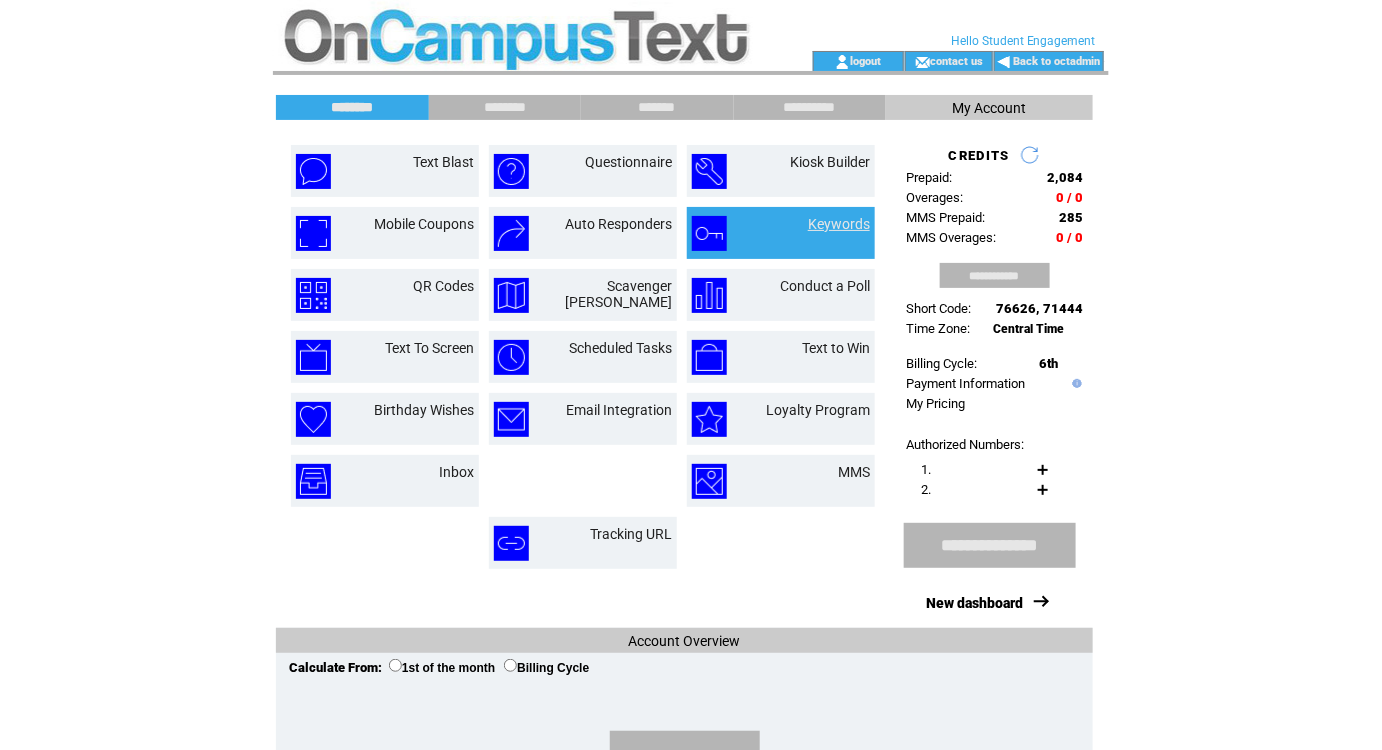 click on "Keywords" at bounding box center [839, 224] 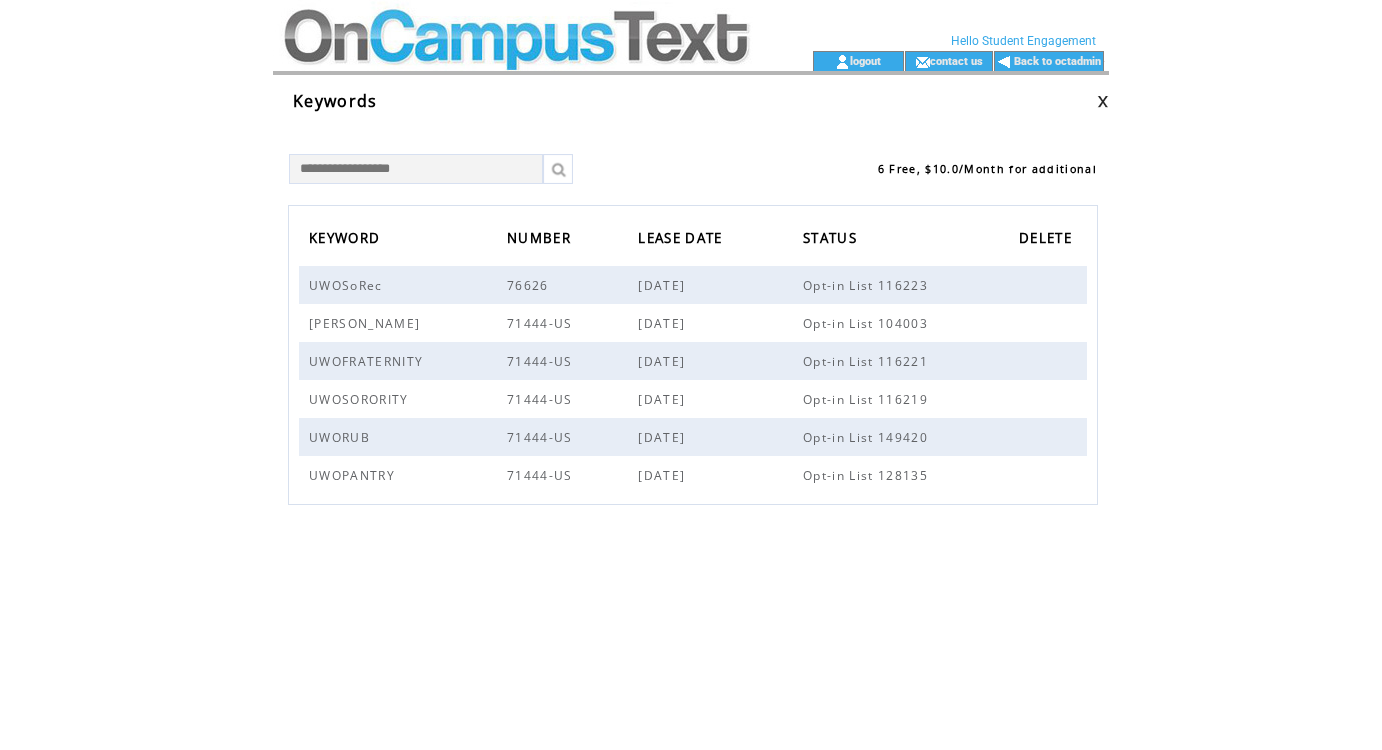 scroll, scrollTop: 0, scrollLeft: 0, axis: both 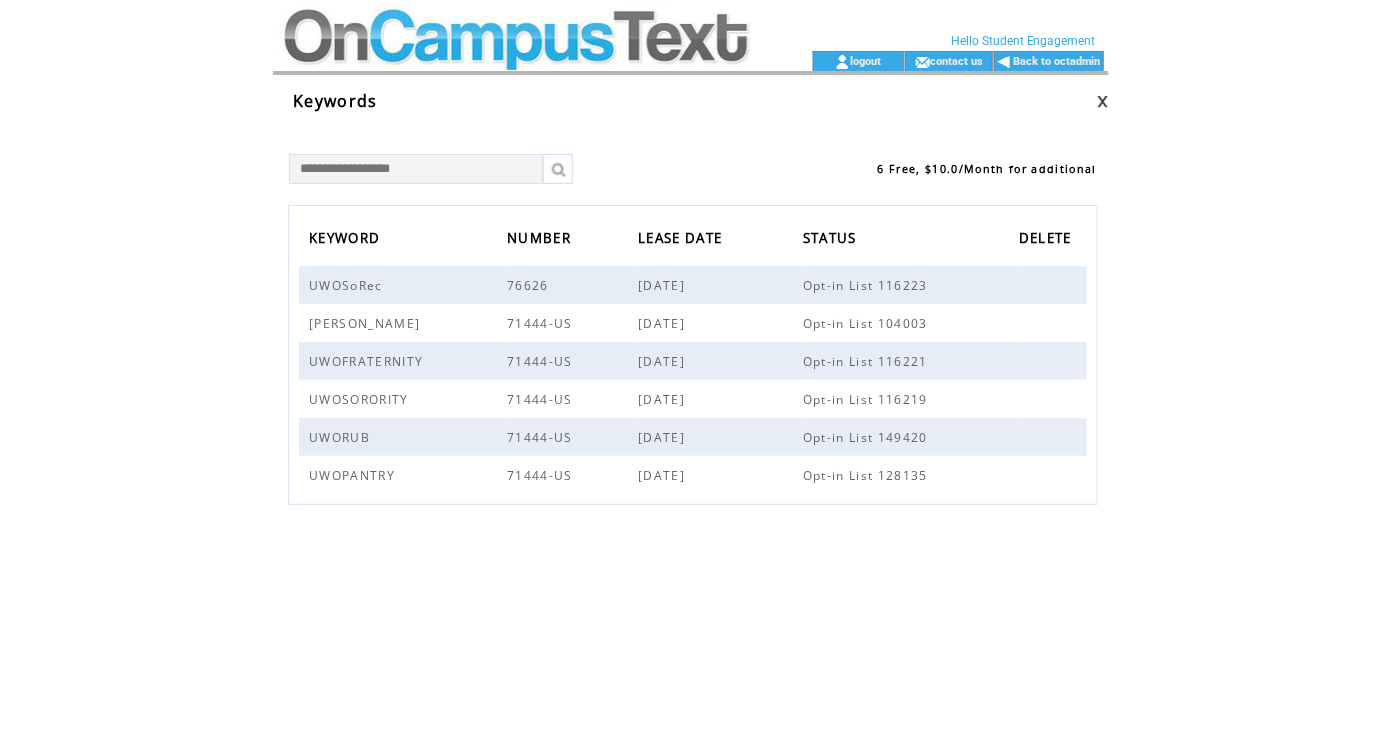 click at bounding box center (515, 61) 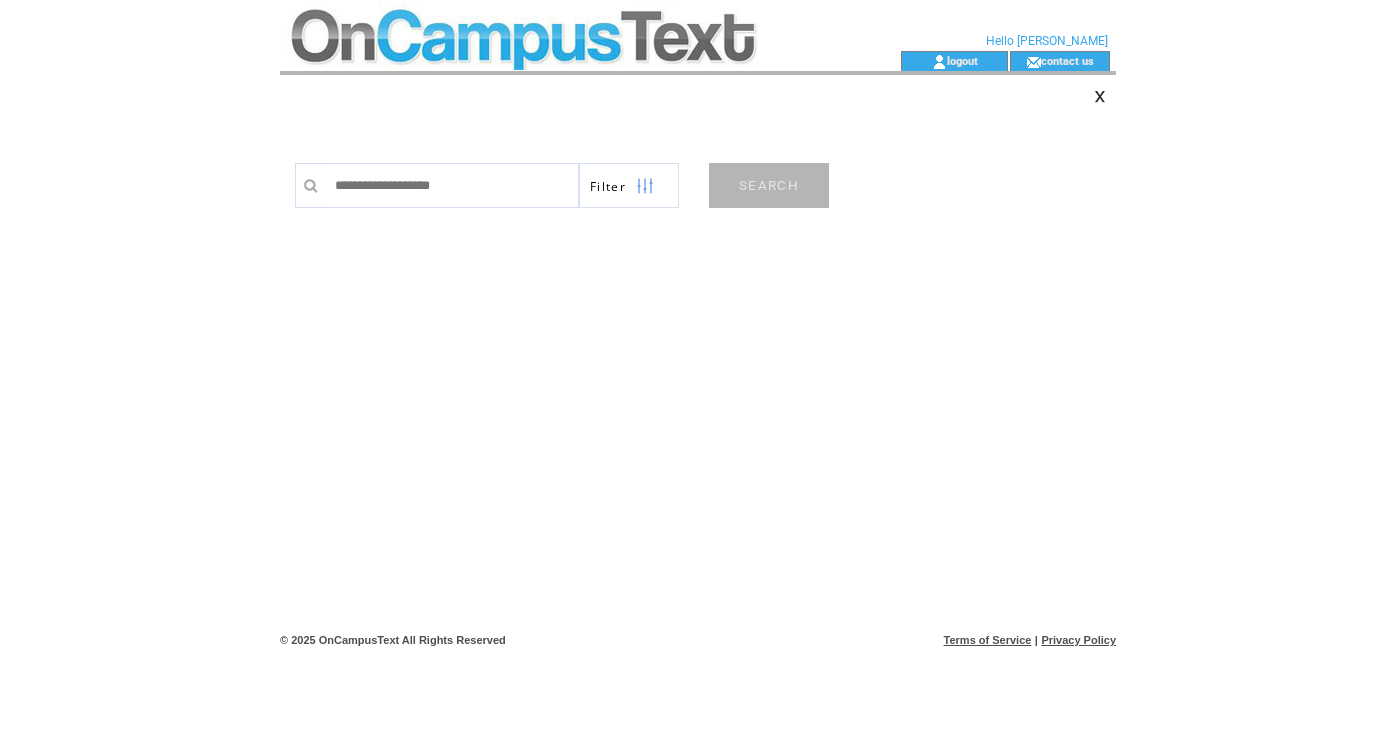 scroll, scrollTop: 0, scrollLeft: 0, axis: both 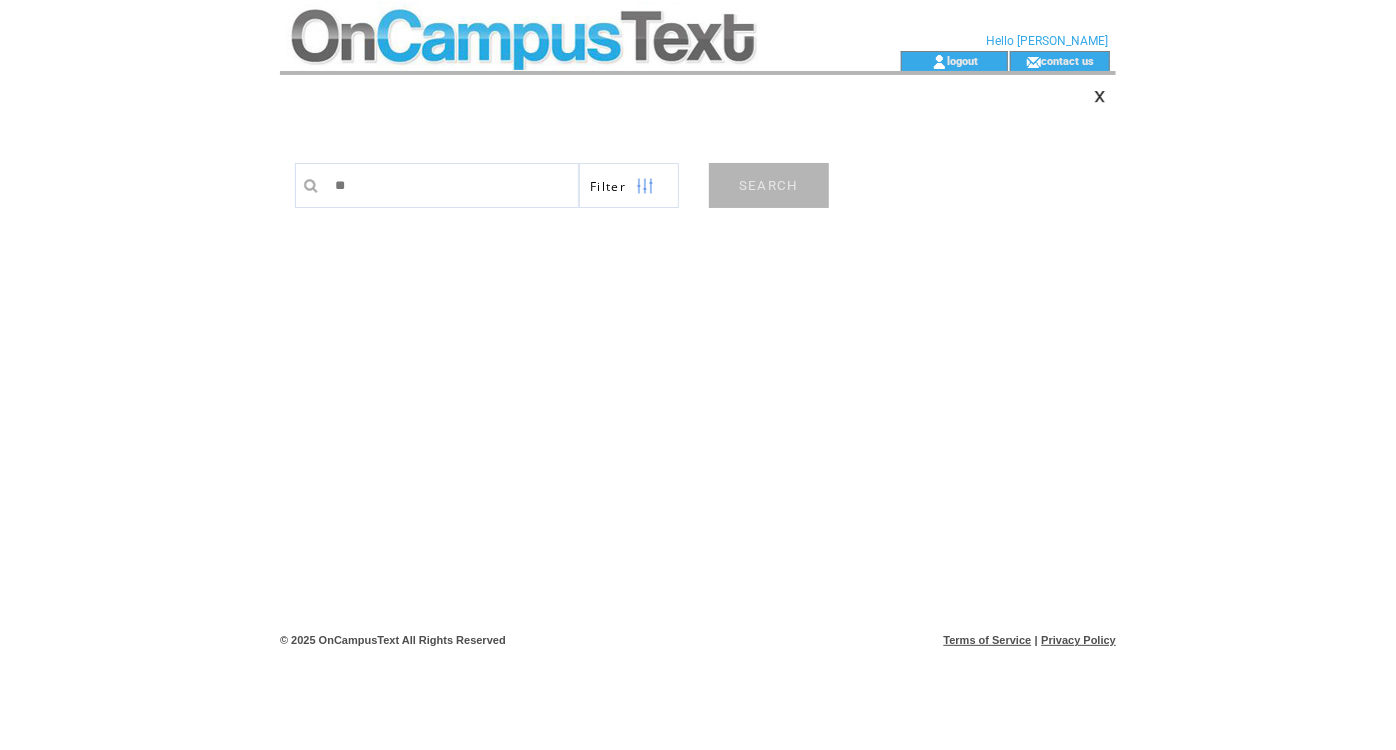 type on "***" 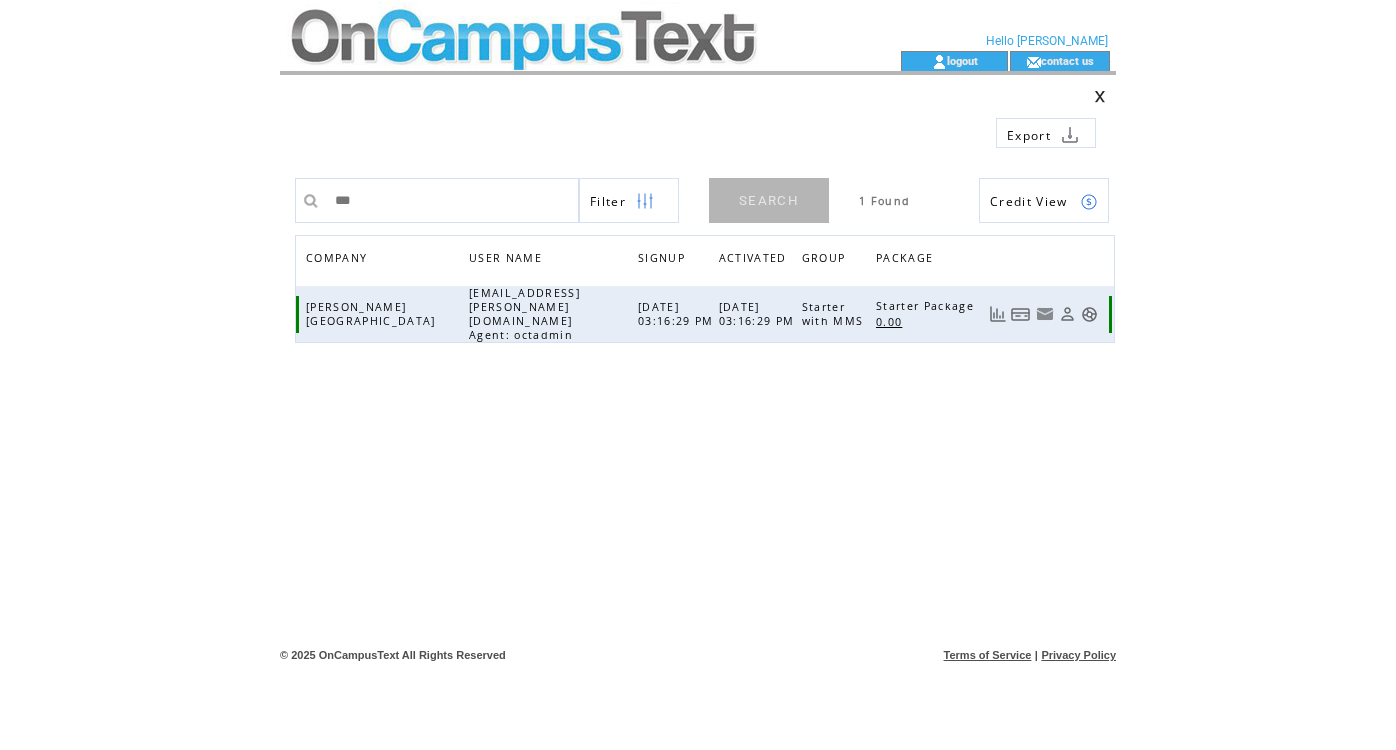 scroll, scrollTop: 0, scrollLeft: 0, axis: both 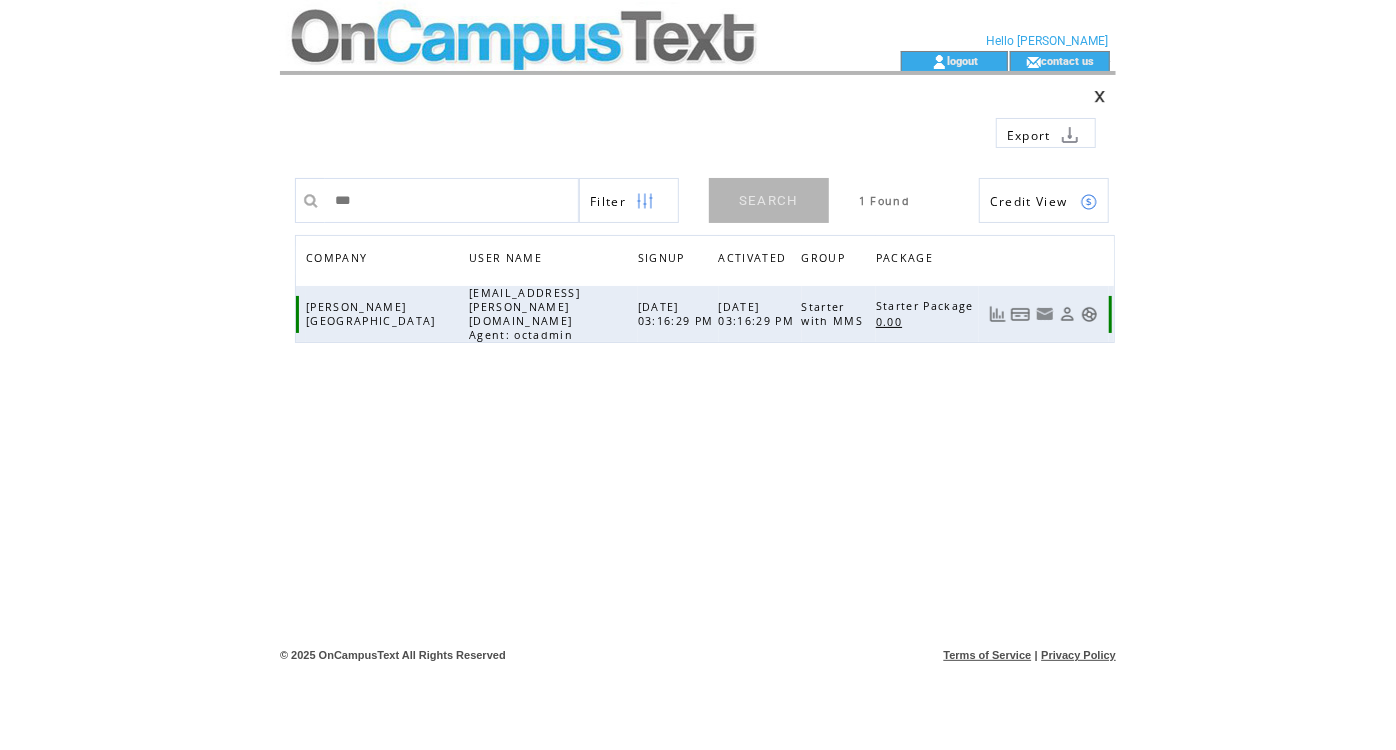 click at bounding box center (1067, 314) 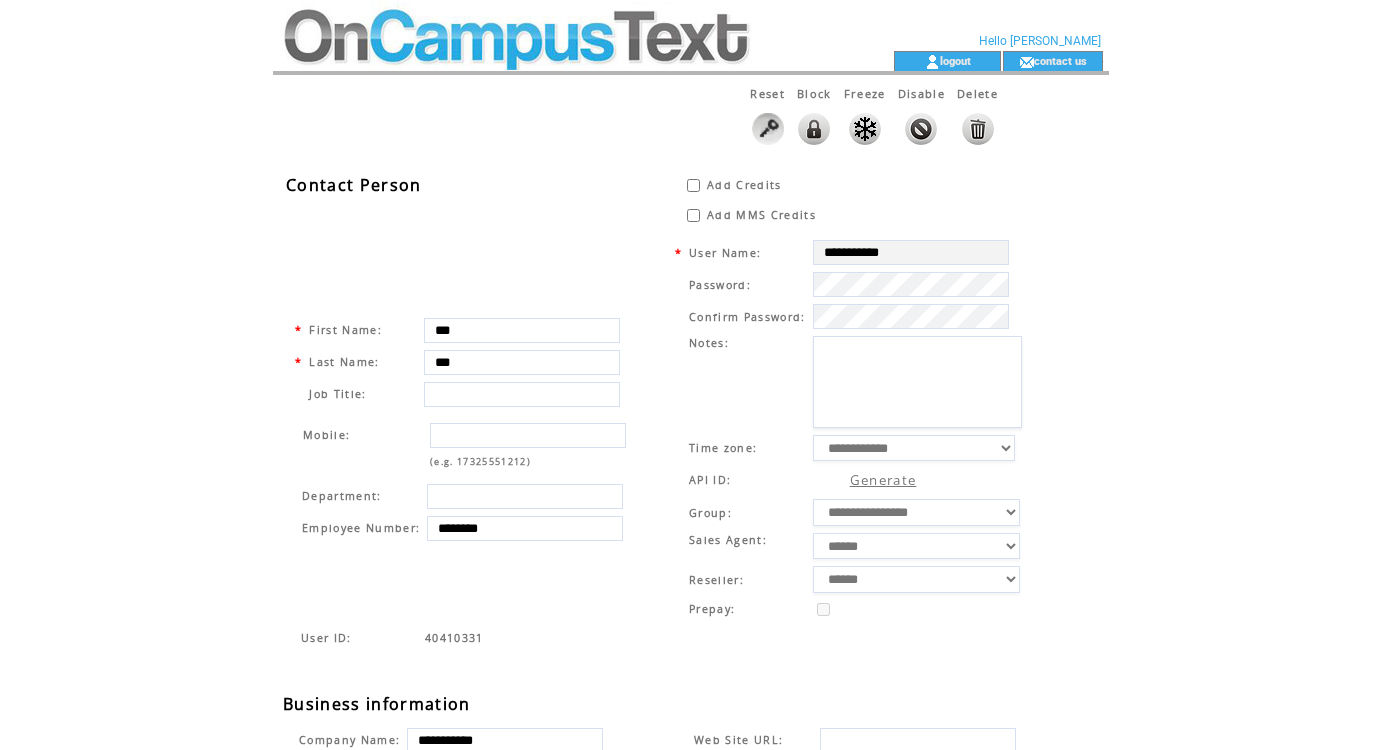 scroll, scrollTop: 0, scrollLeft: 0, axis: both 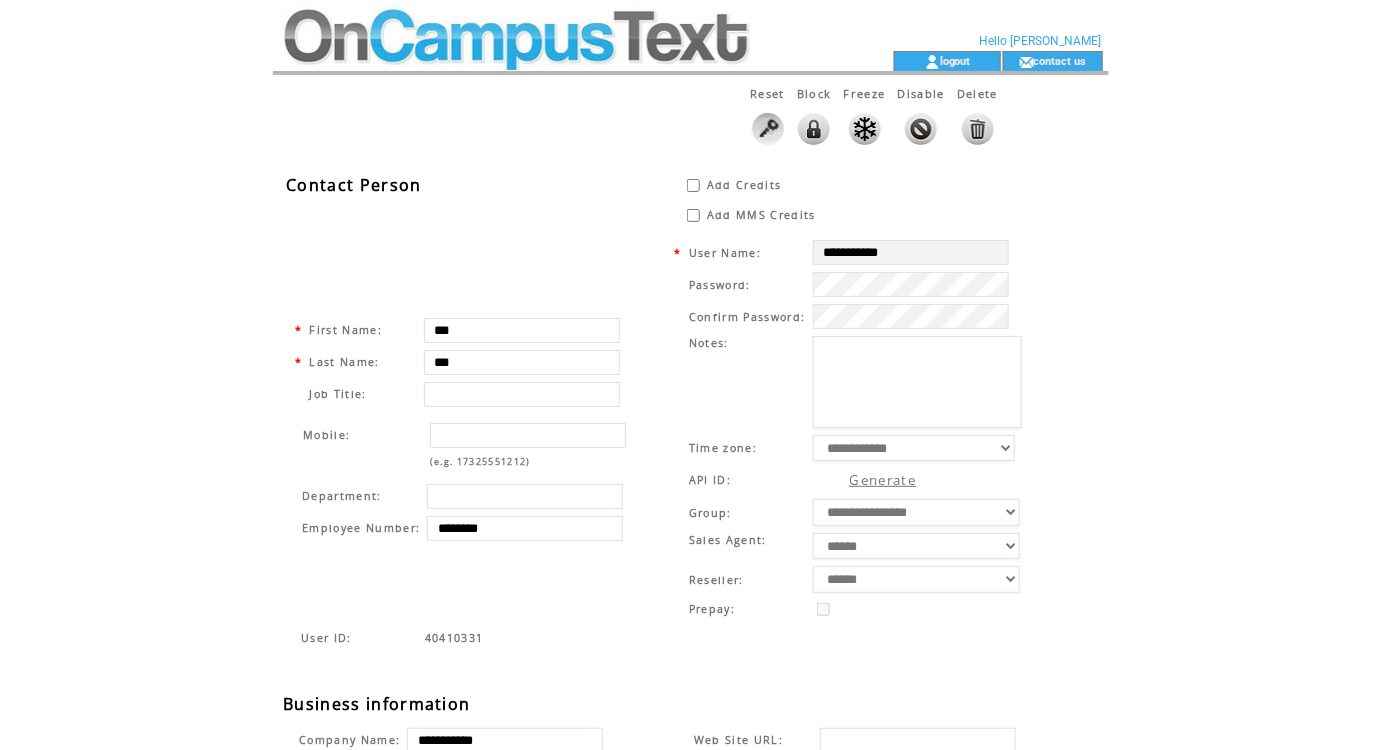 click on "**********" at bounding box center (663, 429) 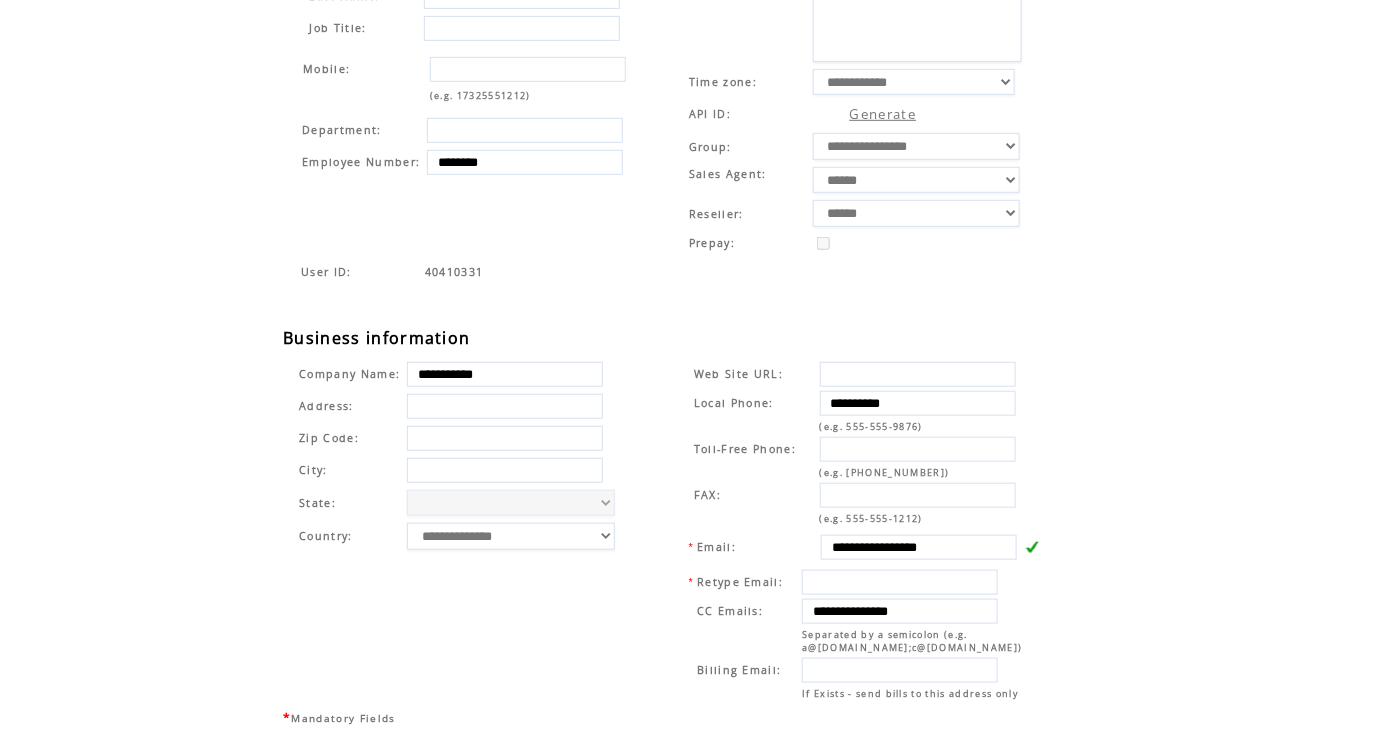 scroll, scrollTop: 474, scrollLeft: 0, axis: vertical 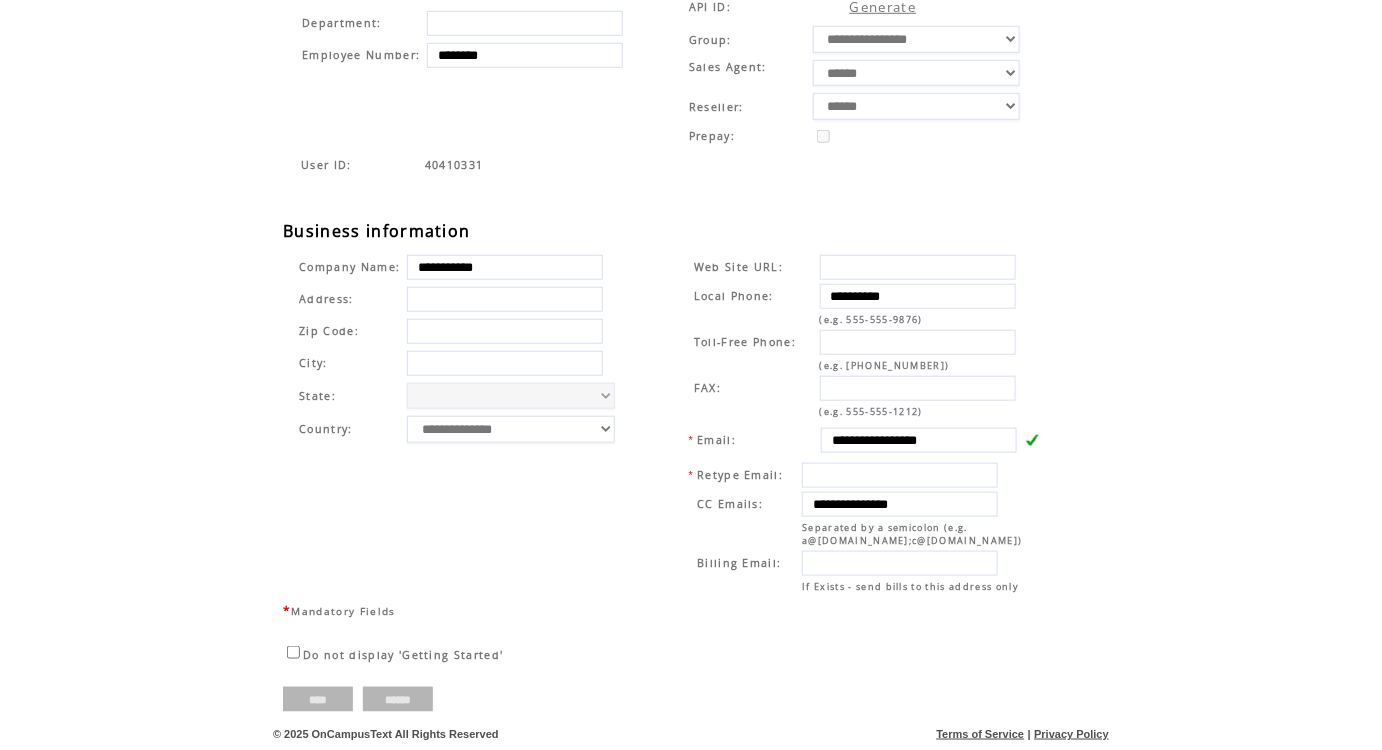click on "**********" at bounding box center [691, 161] 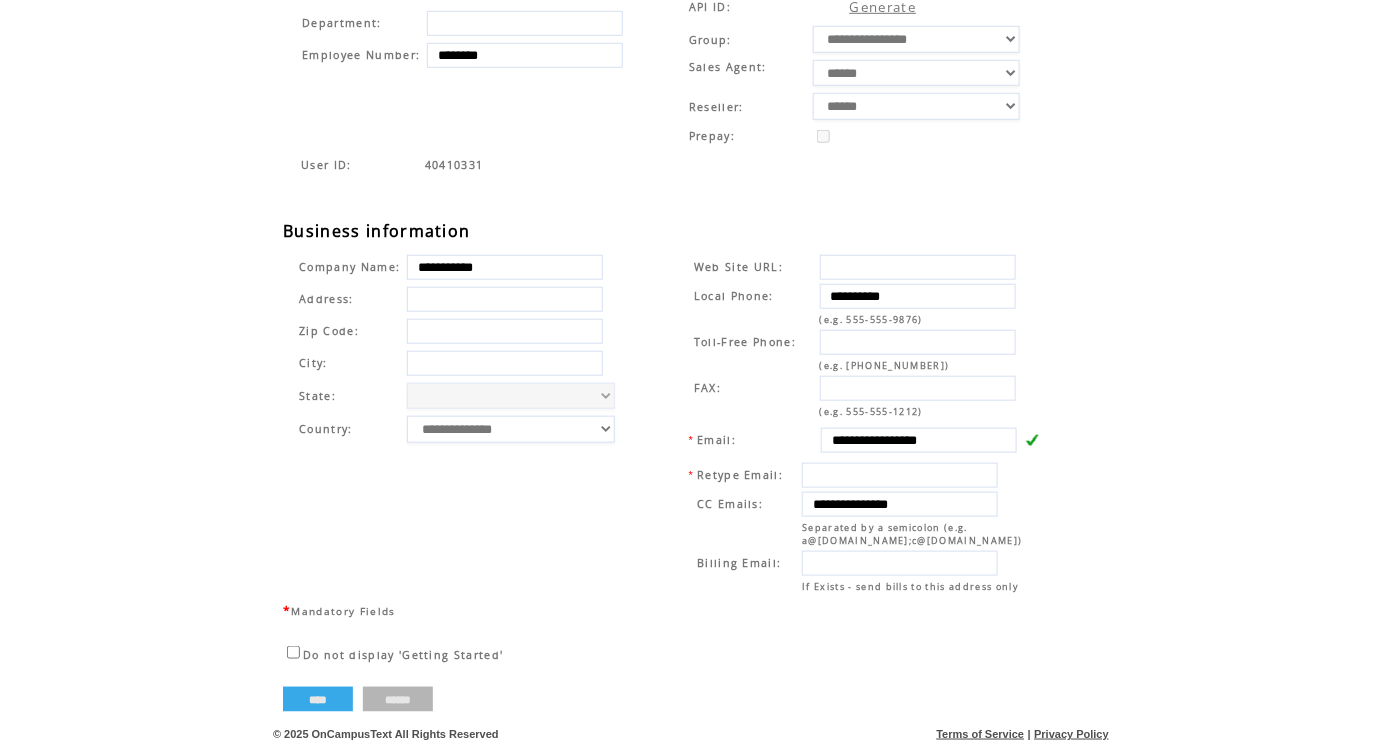 click on "****" at bounding box center (318, 699) 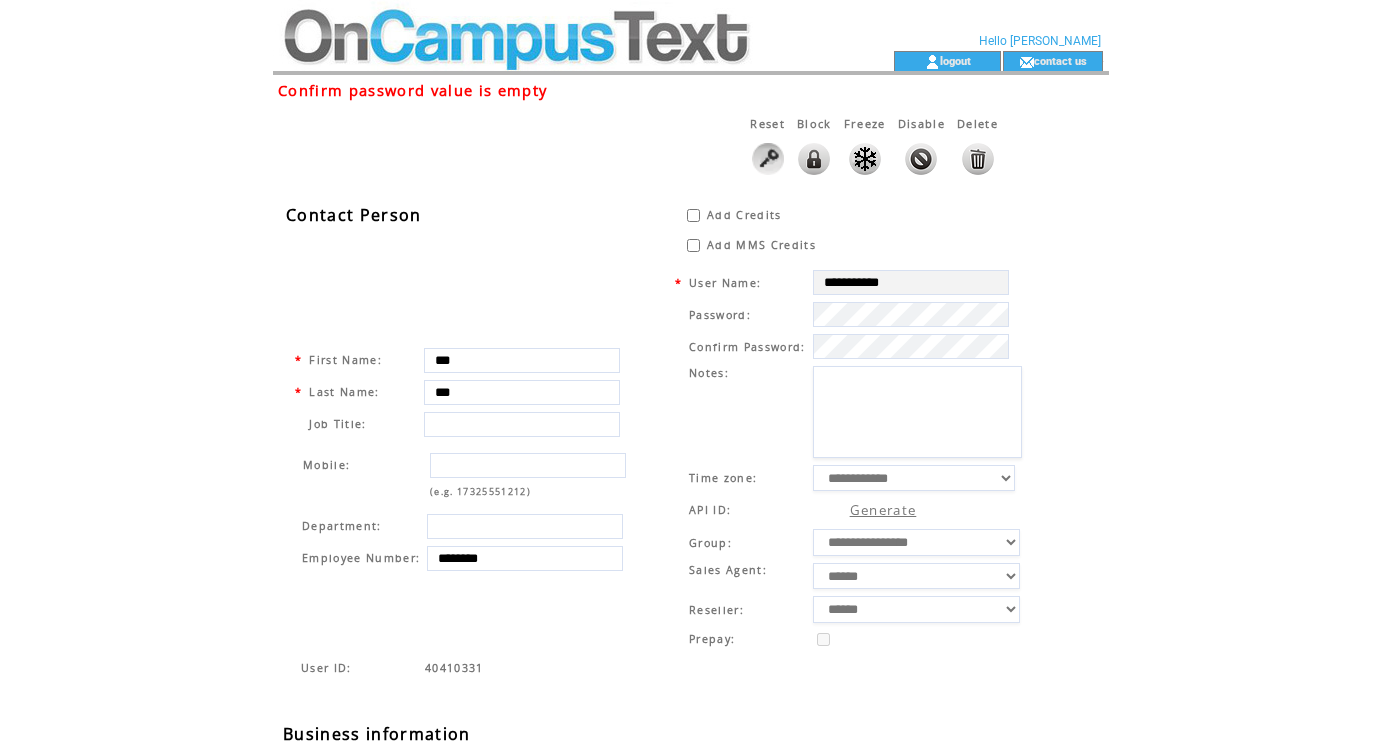 scroll, scrollTop: 0, scrollLeft: 0, axis: both 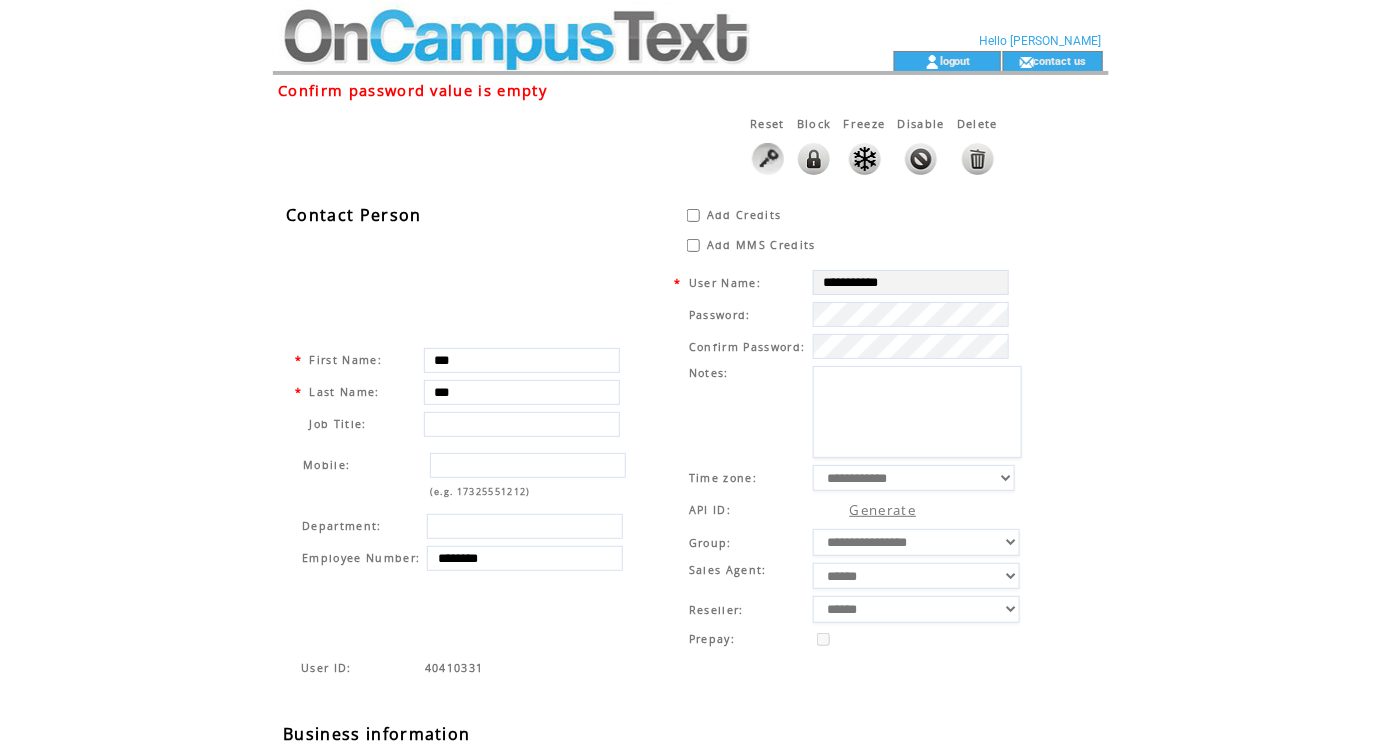 click on "Password:" at bounding box center (848, 314) 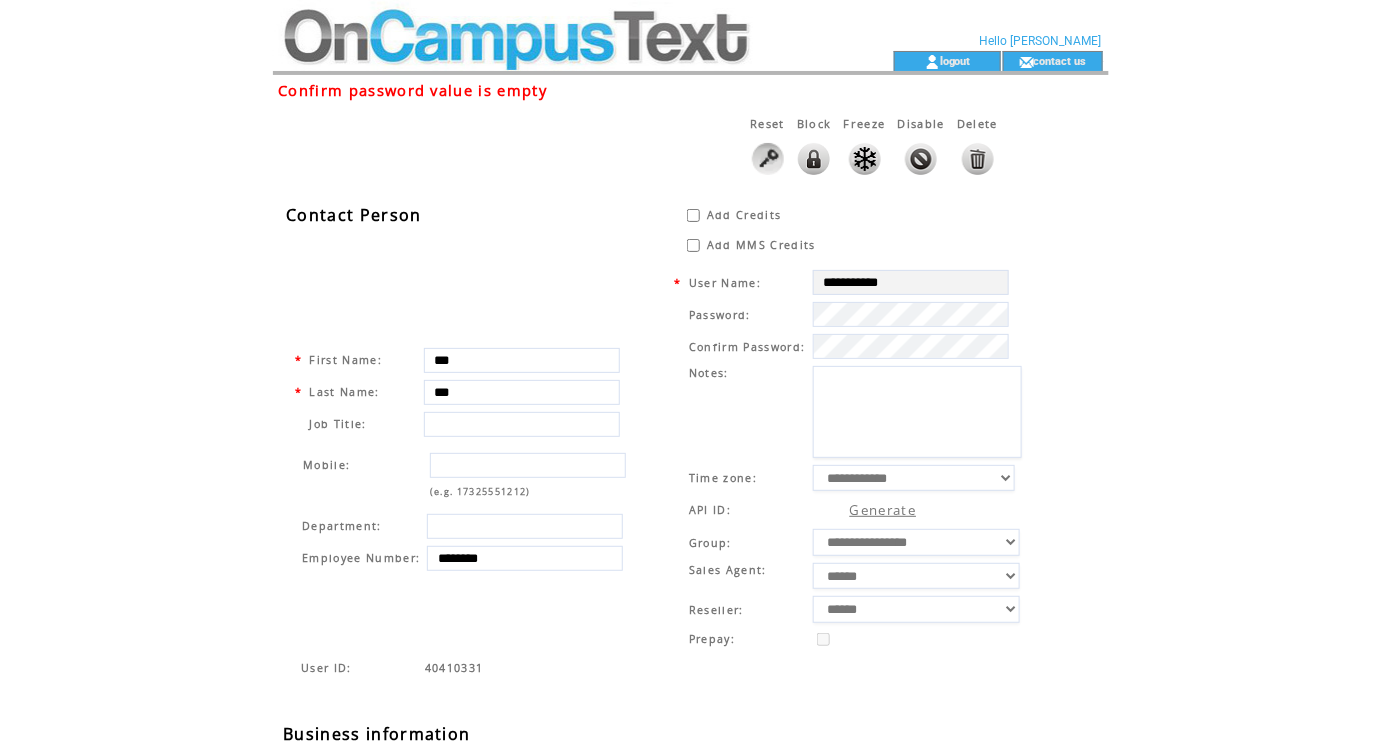 scroll, scrollTop: 505, scrollLeft: 0, axis: vertical 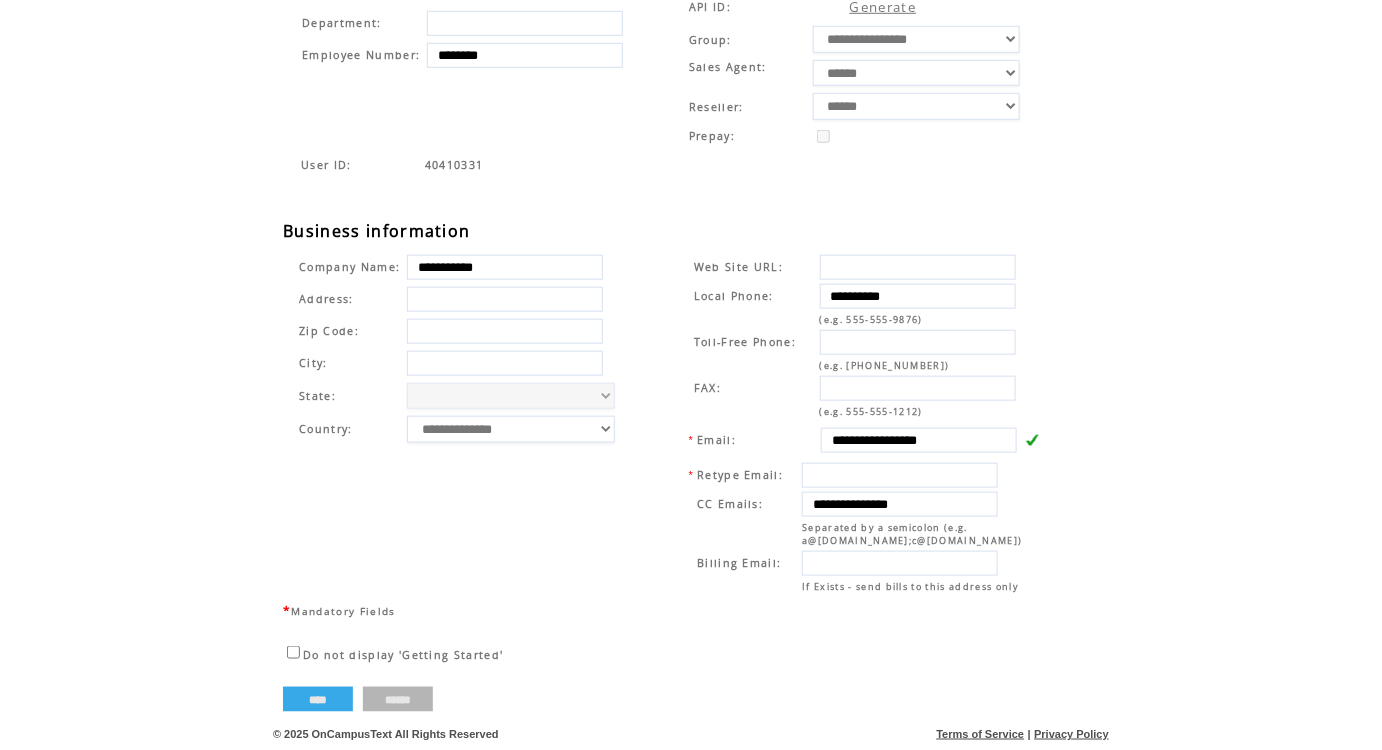 click on "****" at bounding box center [318, 699] 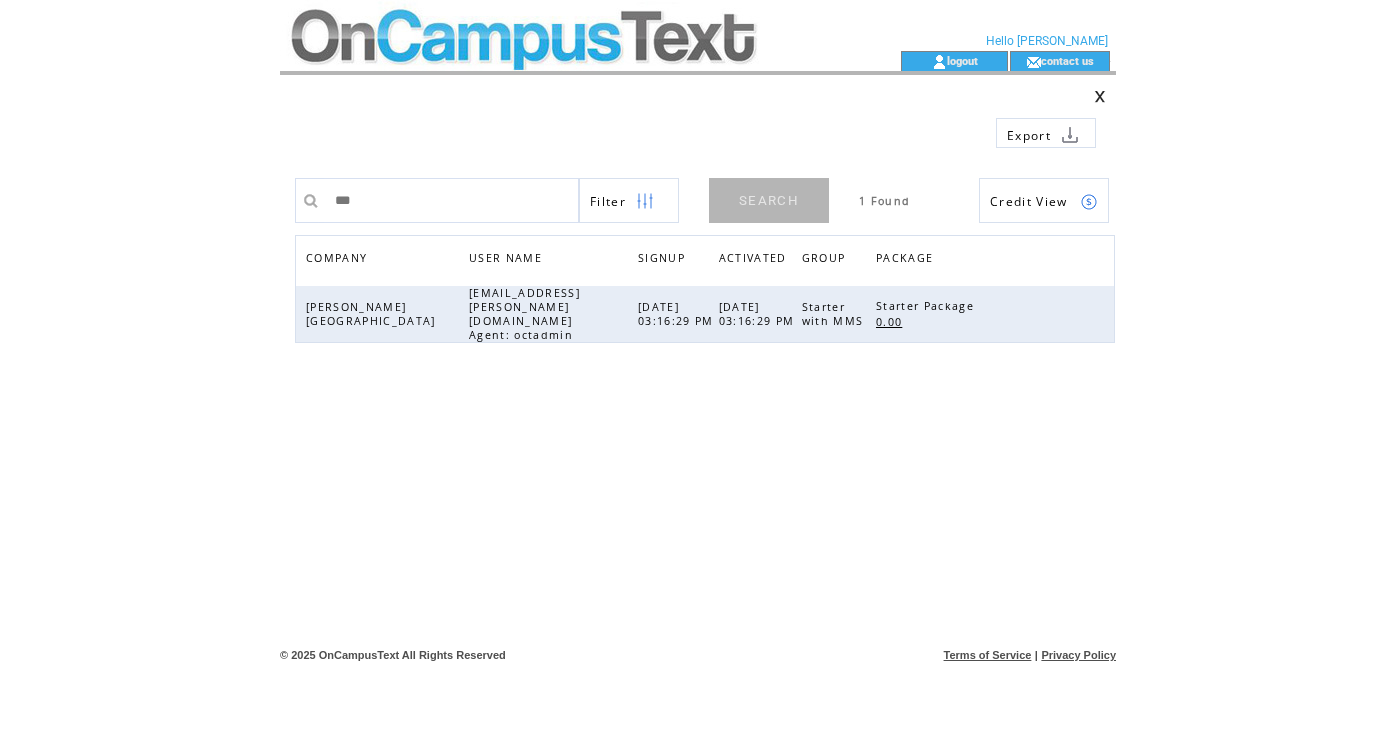 scroll, scrollTop: 0, scrollLeft: 0, axis: both 